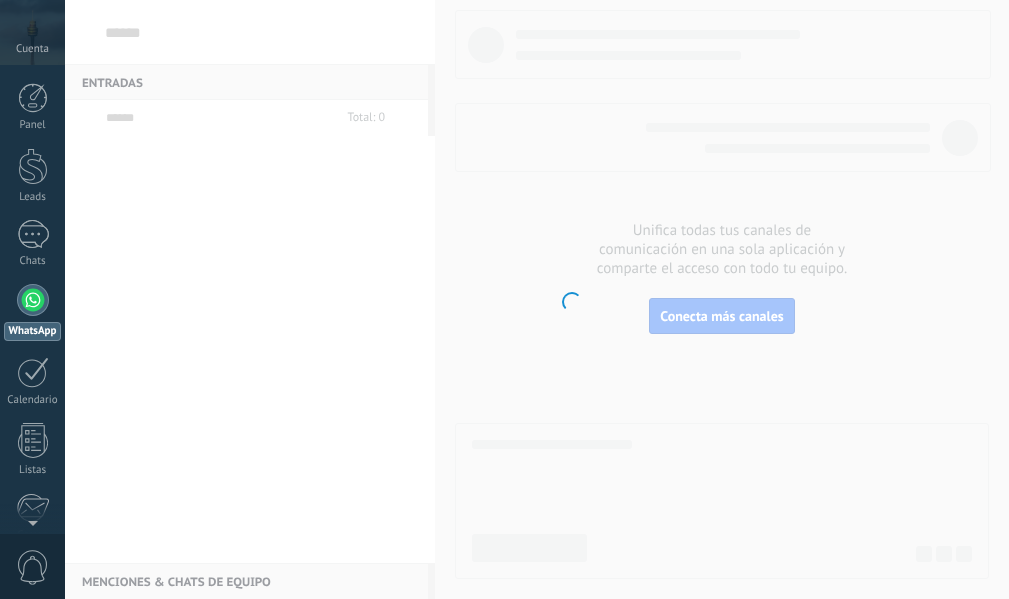 scroll, scrollTop: 0, scrollLeft: 0, axis: both 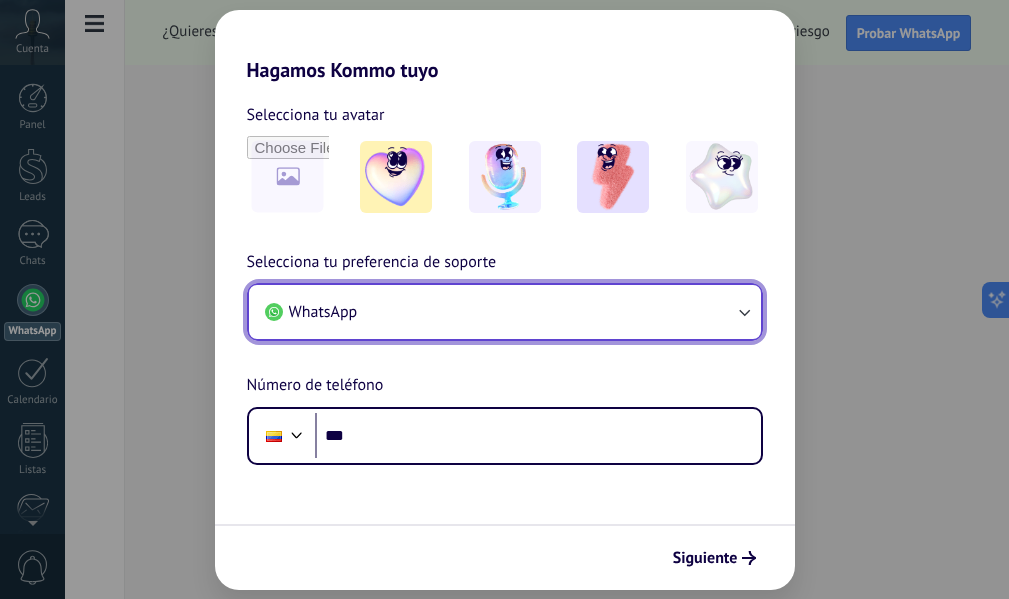 click at bounding box center (744, 312) 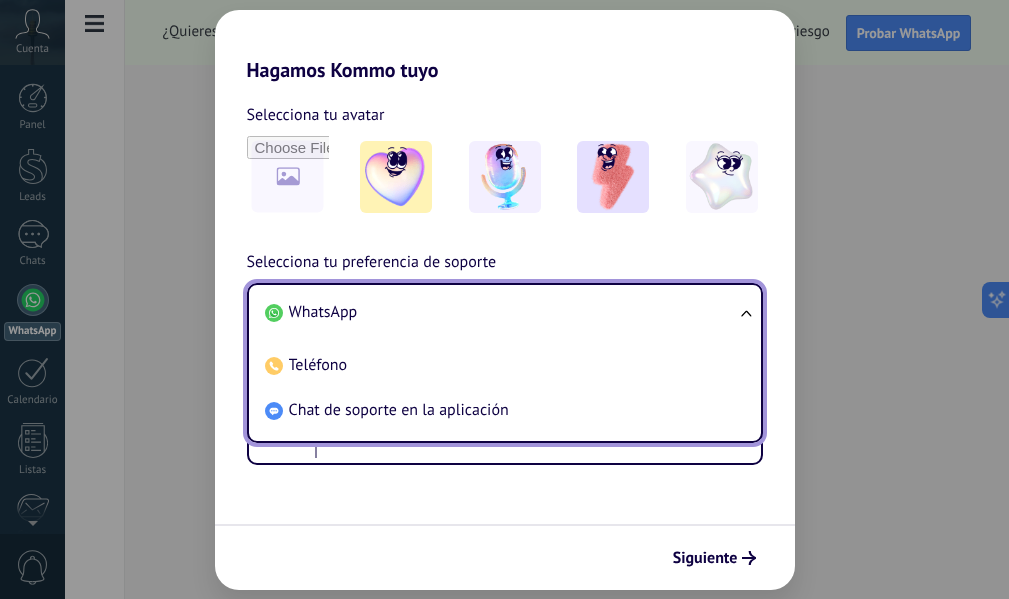 click on "WhatsApp Teléfono Chat de soporte en la aplicación" at bounding box center [505, 363] 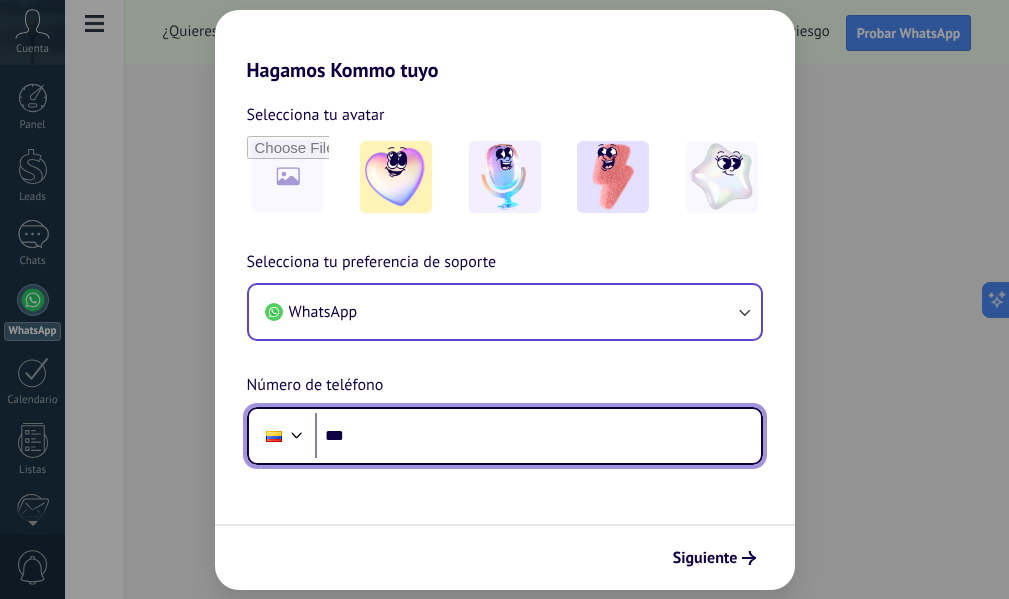 click on "***" at bounding box center [538, 436] 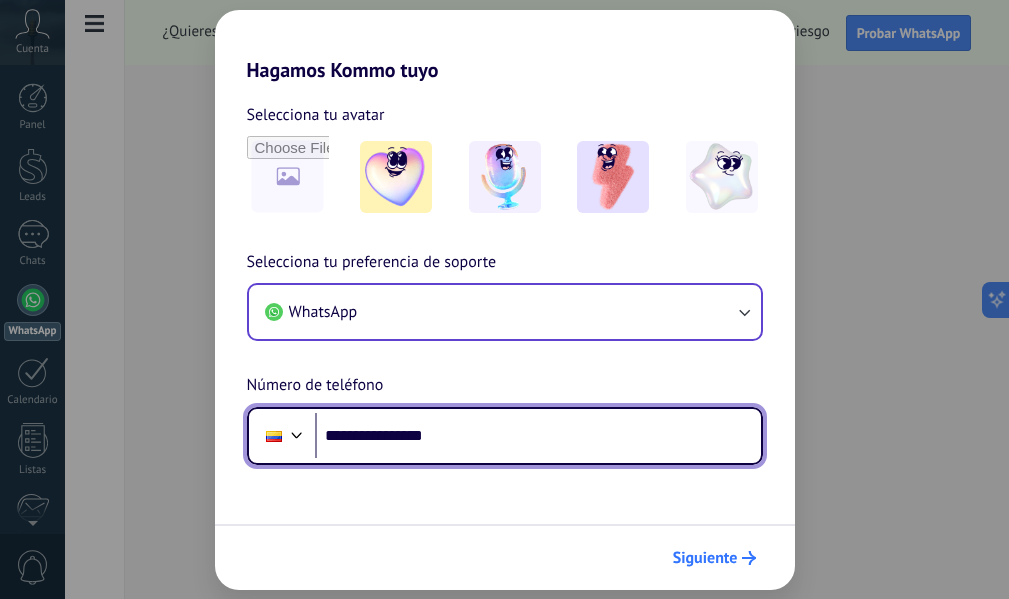 type on "**********" 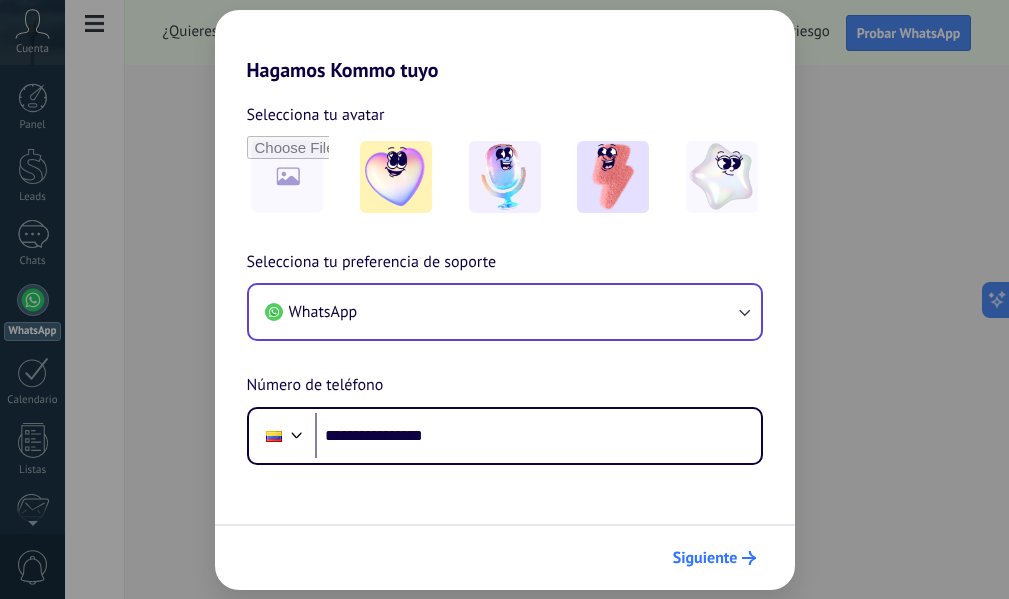 click on "Siguiente" at bounding box center [705, 558] 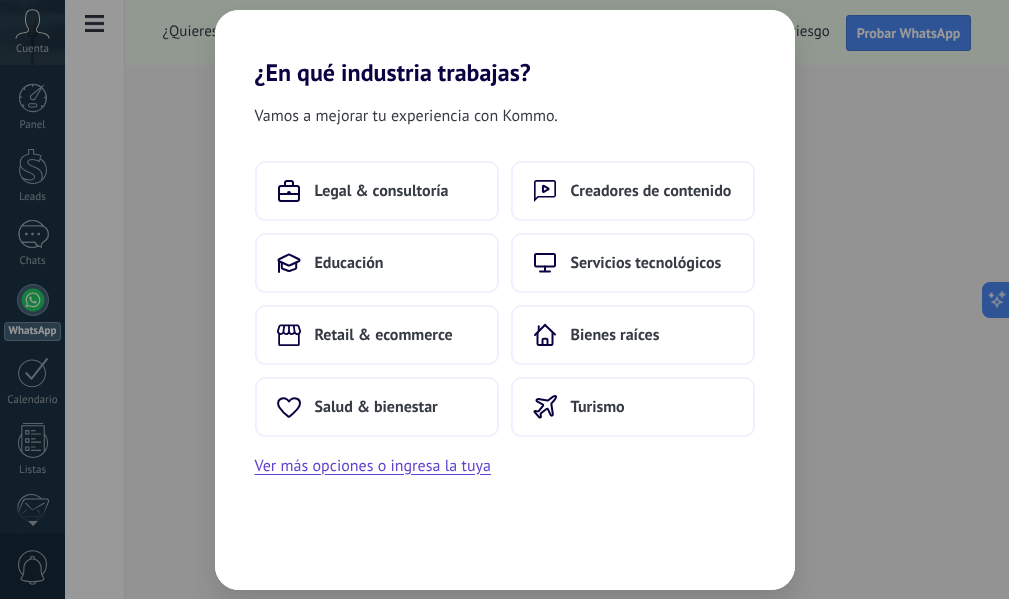 scroll, scrollTop: 0, scrollLeft: 0, axis: both 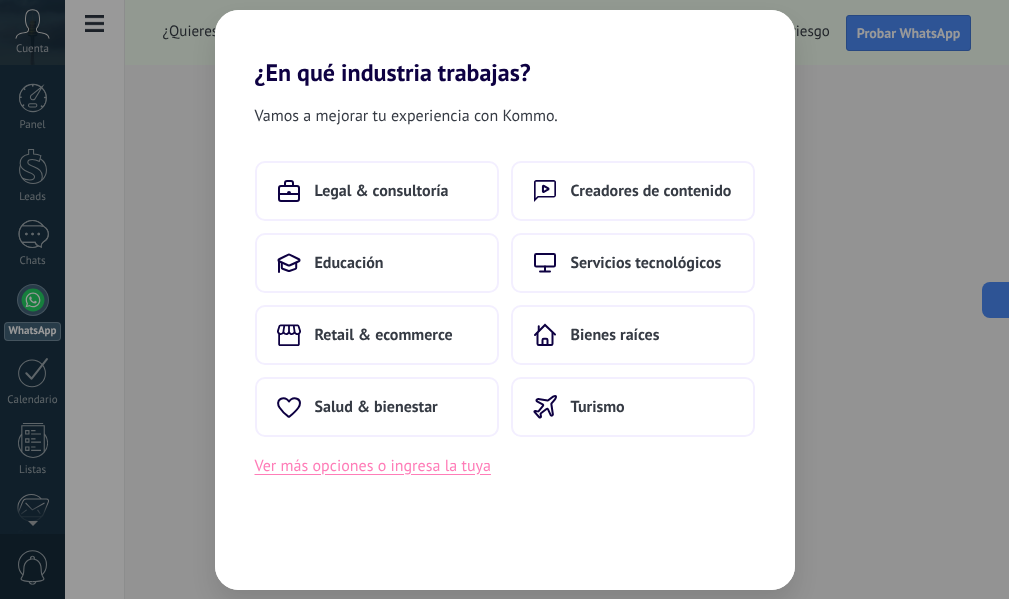click on "Ver más opciones o ingresa la tuya" at bounding box center (373, 466) 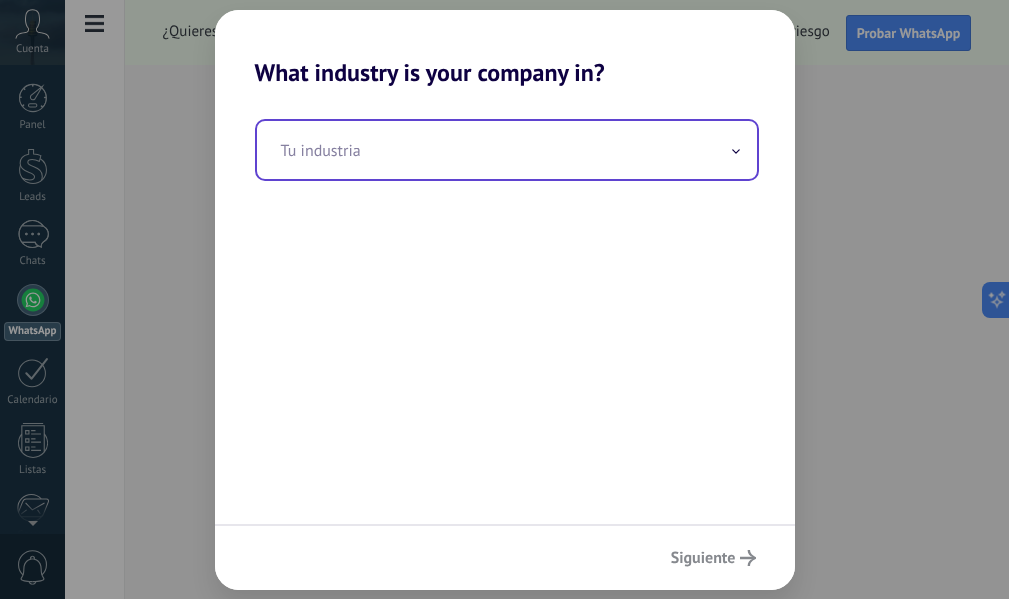 click at bounding box center (507, 150) 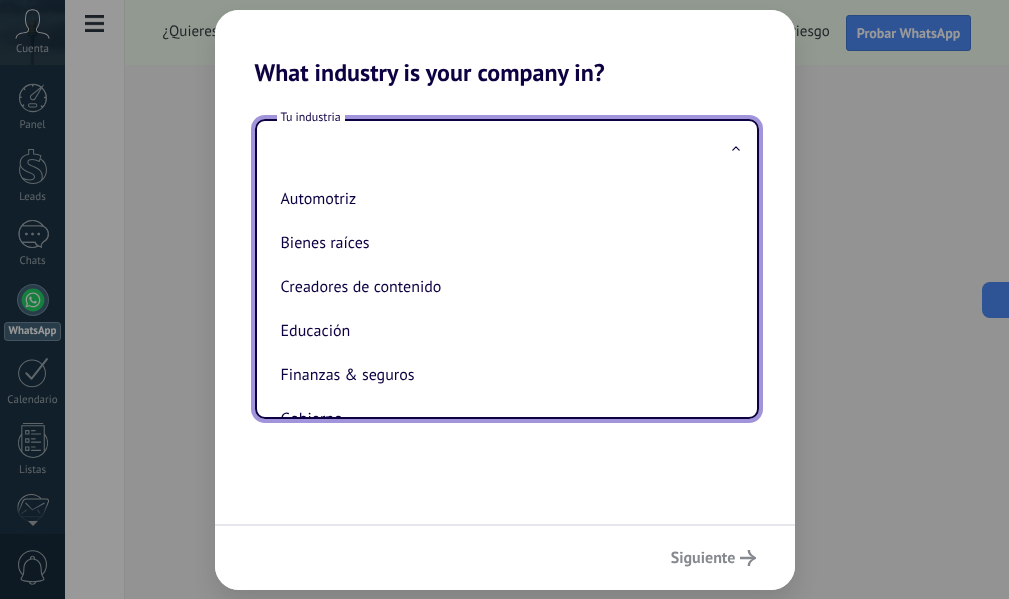 scroll, scrollTop: 0, scrollLeft: 0, axis: both 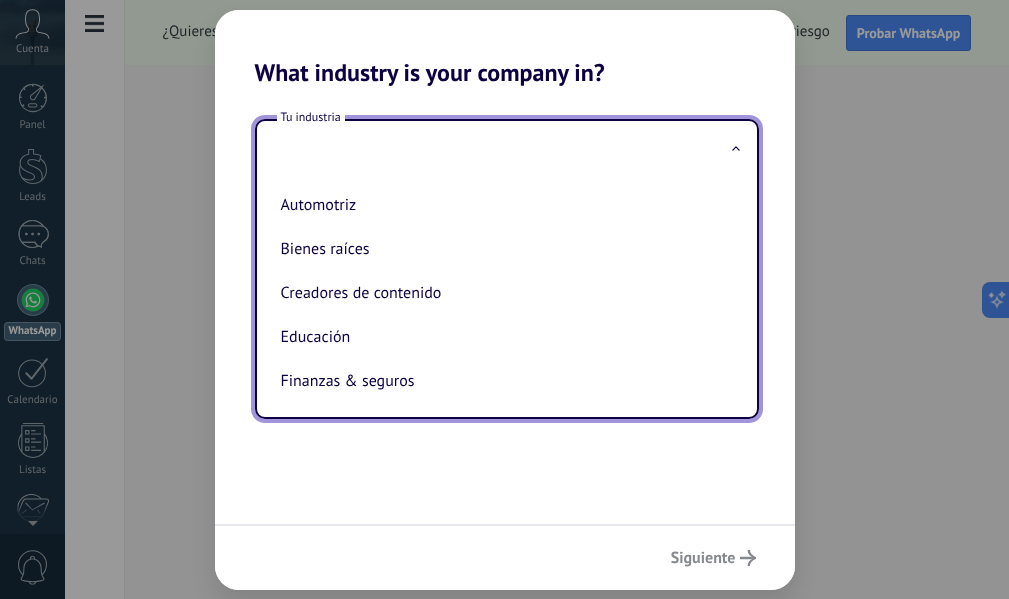 click at bounding box center [736, 148] 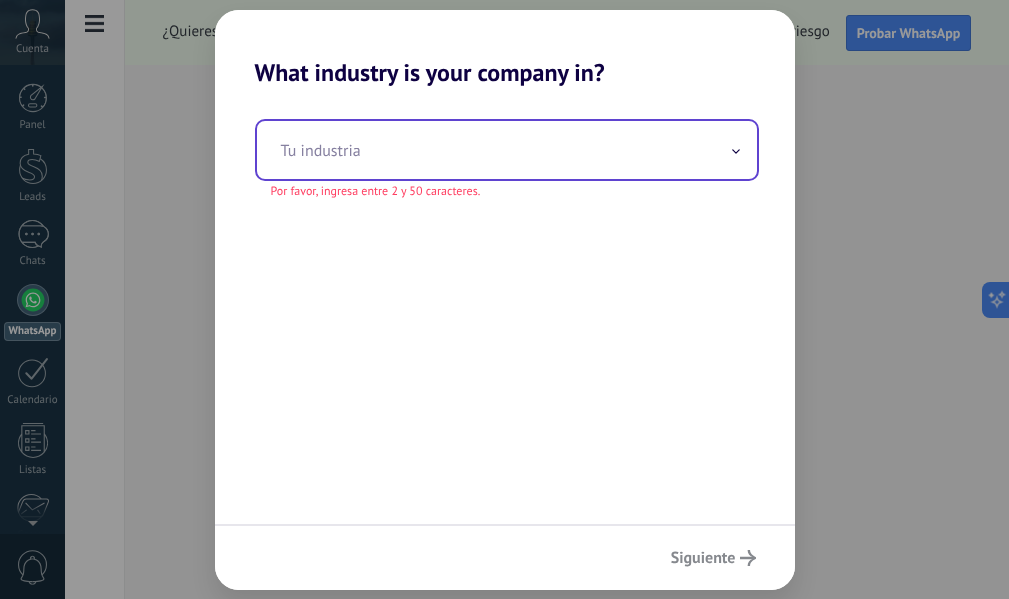 drag, startPoint x: 316, startPoint y: 153, endPoint x: 346, endPoint y: 177, distance: 38.418747 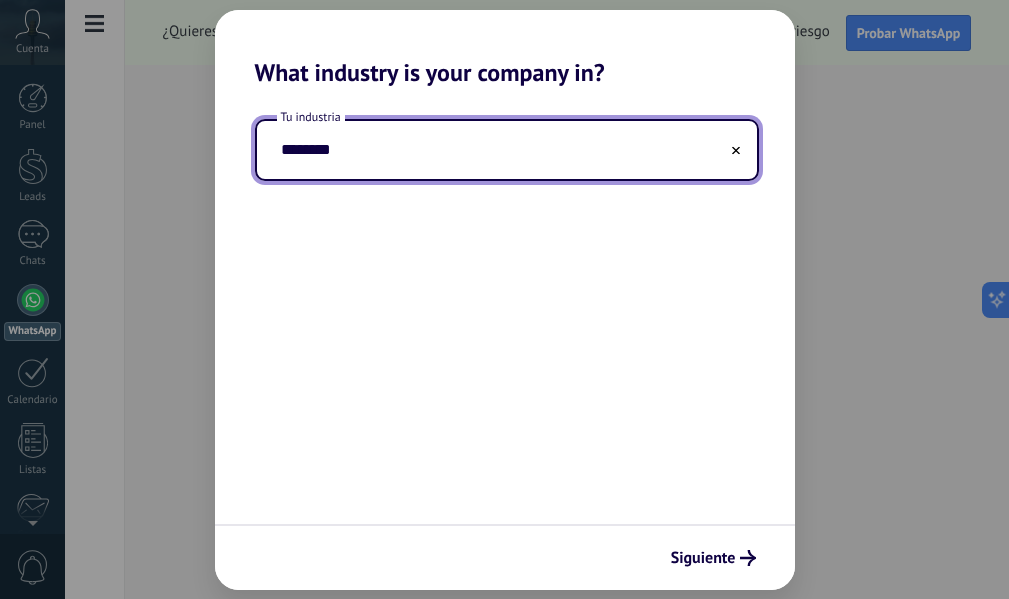 type on "********" 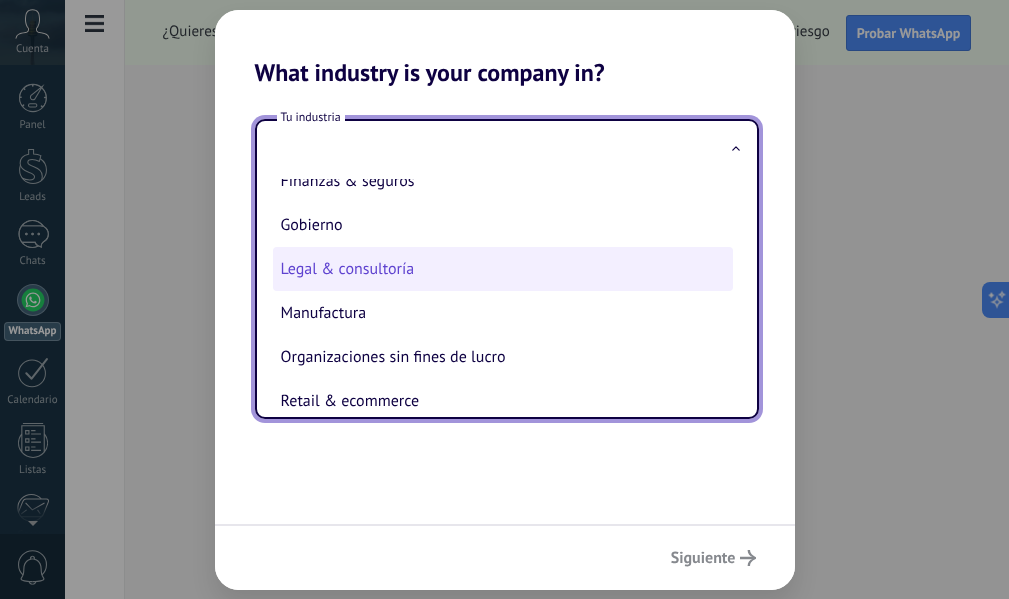 scroll, scrollTop: 300, scrollLeft: 0, axis: vertical 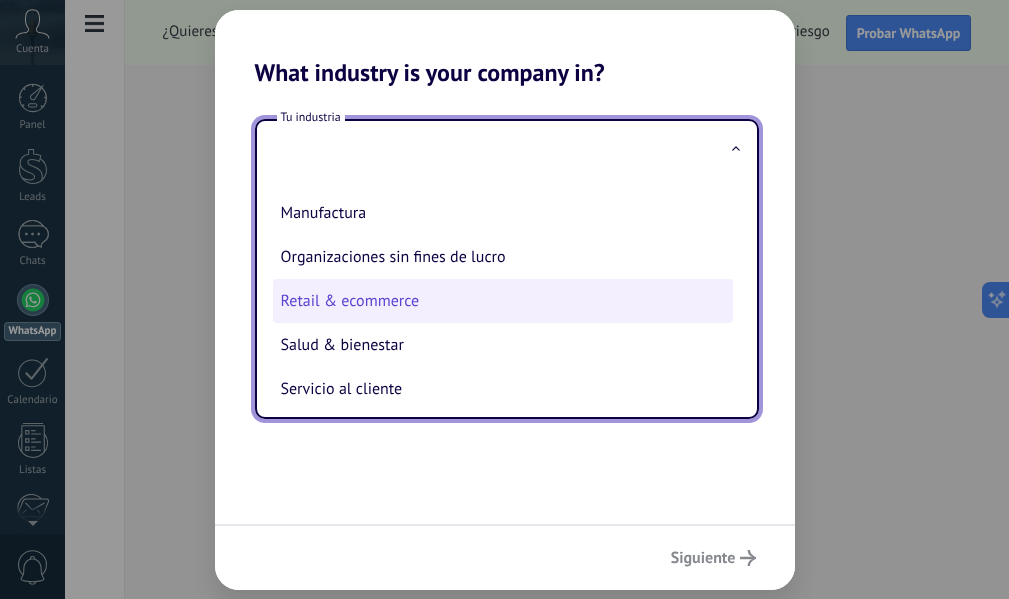 click on "Retail & ecommerce" at bounding box center (503, 301) 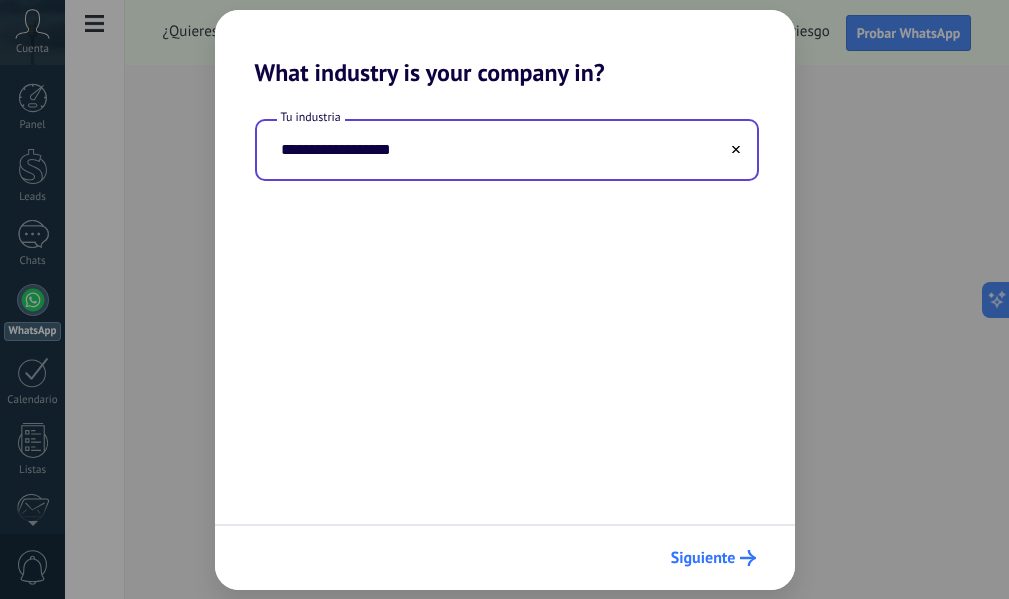 click on "Siguiente" at bounding box center [703, 558] 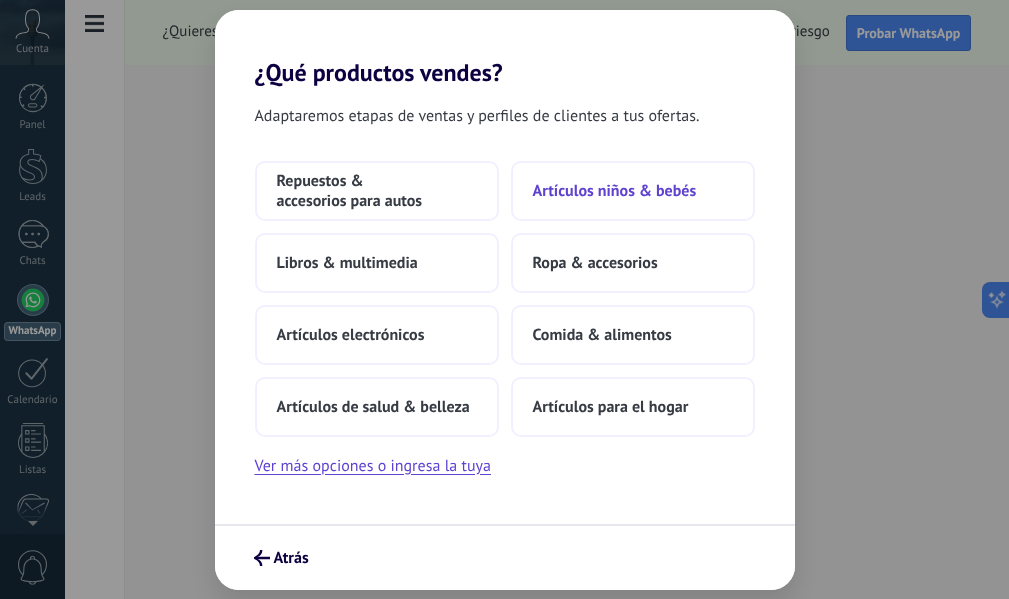click on "Artículos niños & bebés" at bounding box center (377, 191) 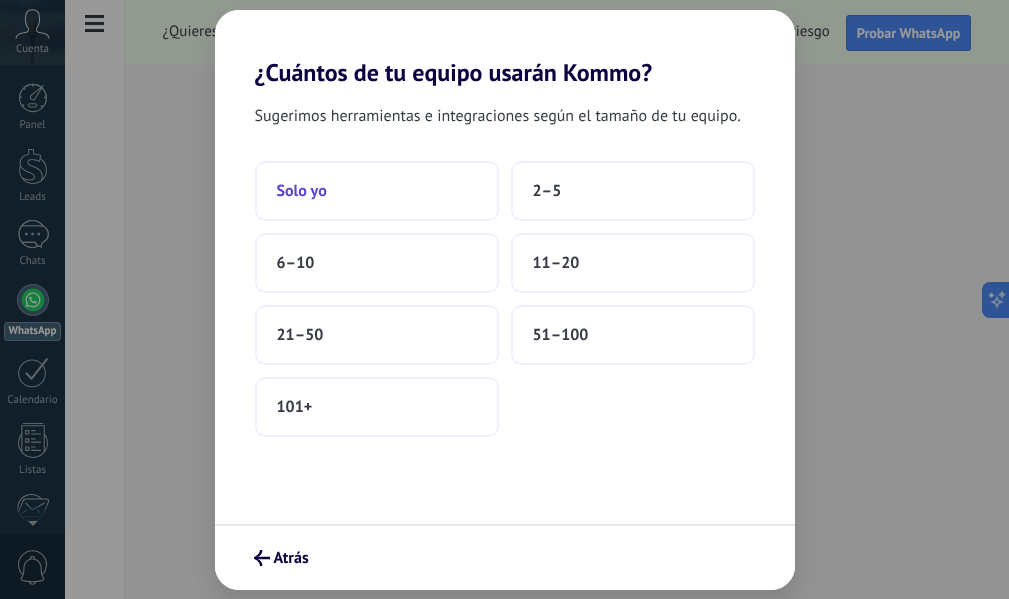 click on "Solo yo" at bounding box center [302, 191] 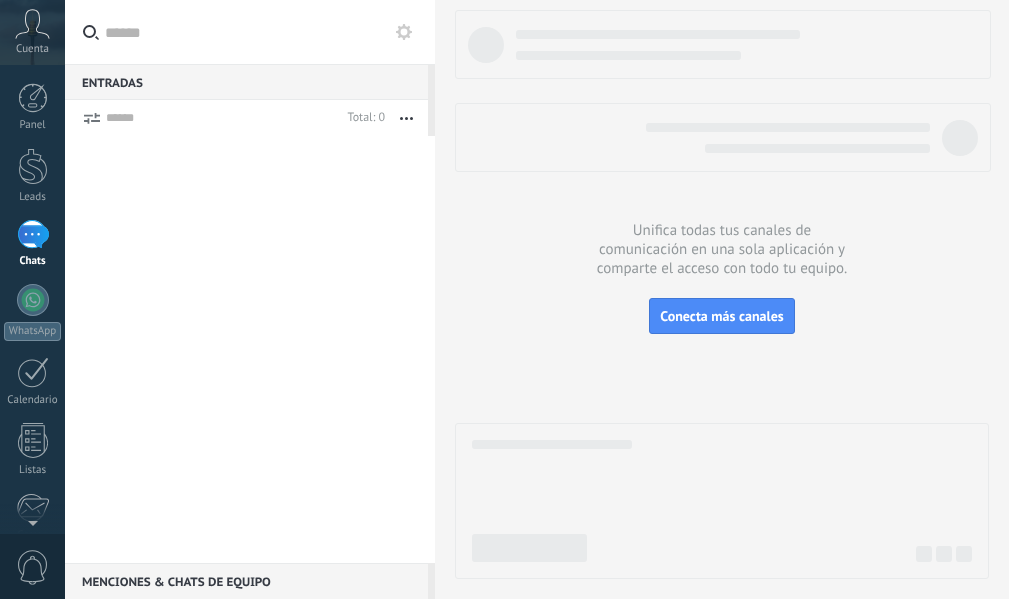 scroll, scrollTop: 0, scrollLeft: 0, axis: both 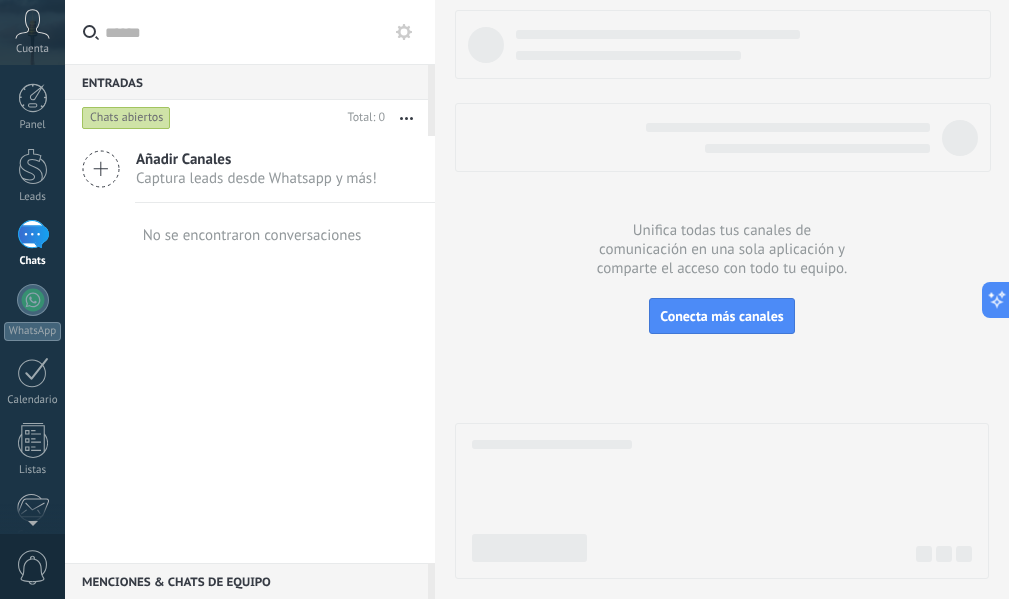 click at bounding box center (32, 24) 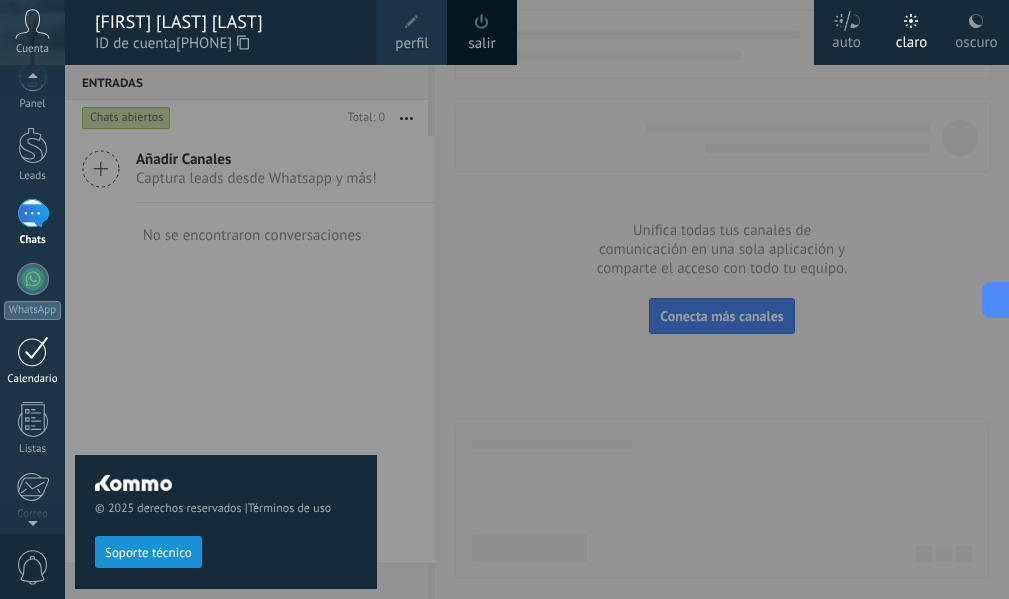 scroll, scrollTop: 39, scrollLeft: 0, axis: vertical 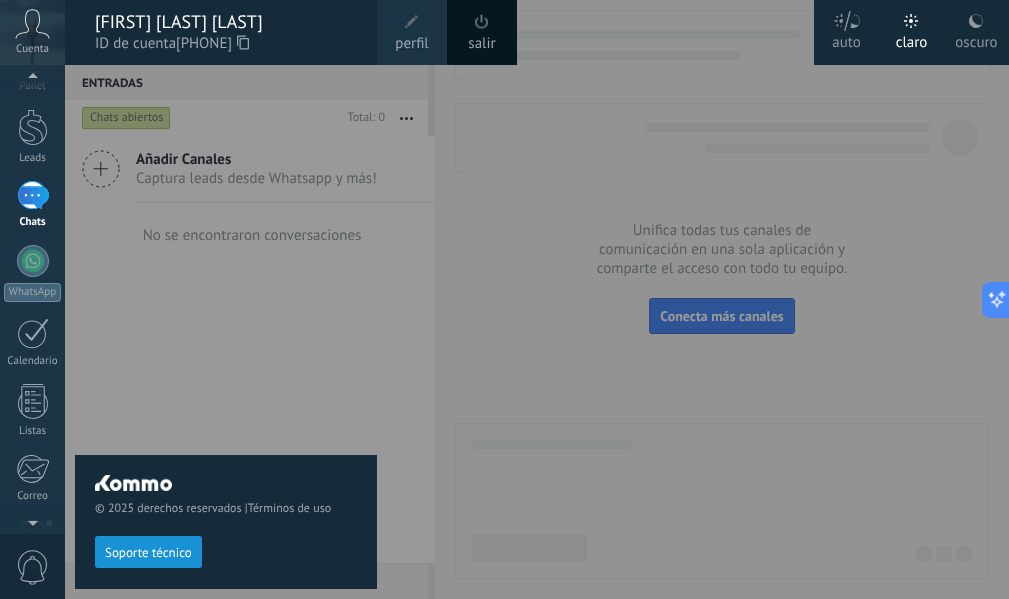 click at bounding box center [33, 195] 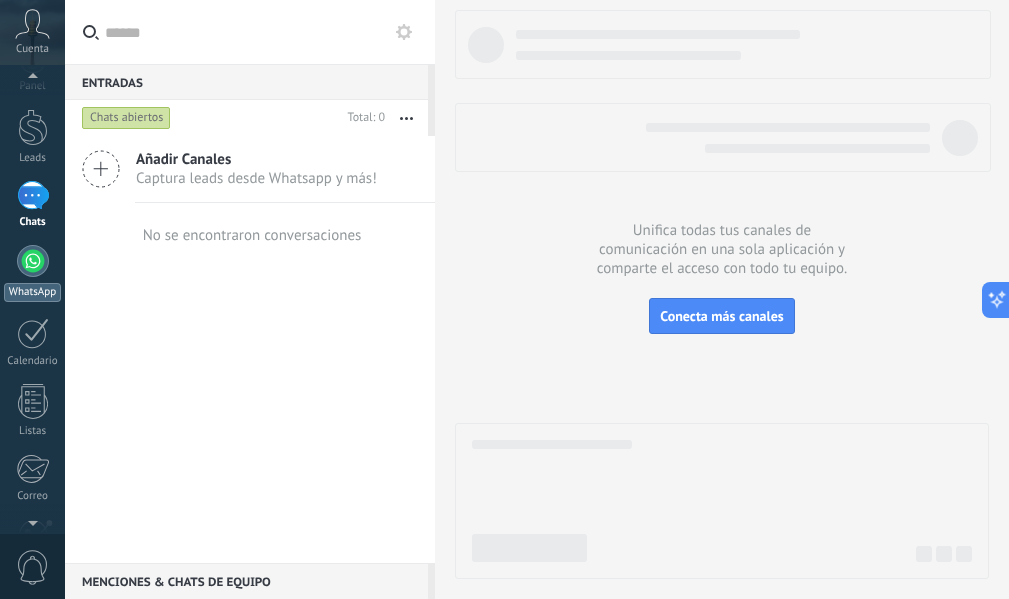 click at bounding box center [33, 261] 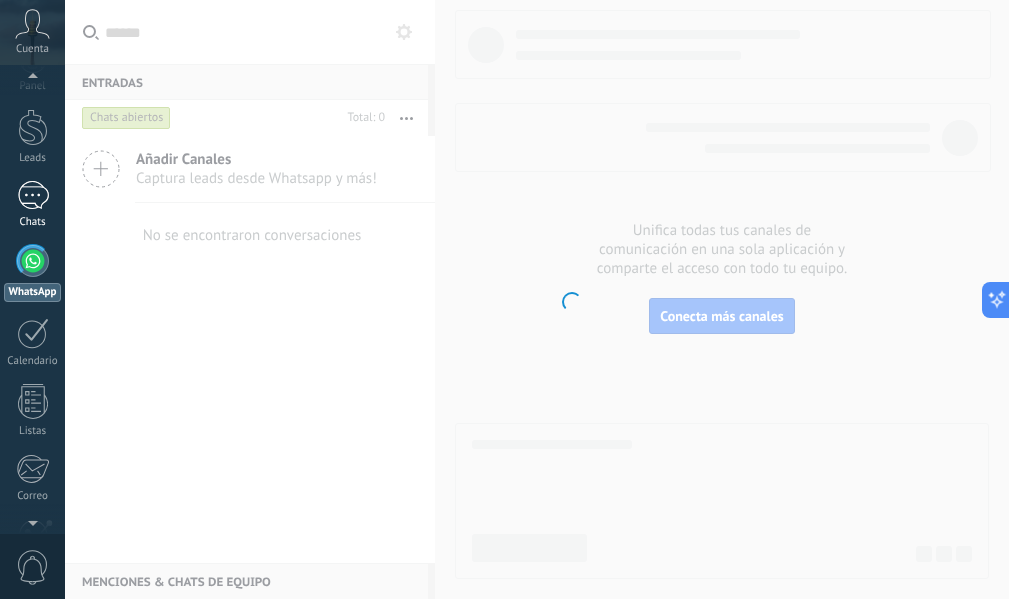 scroll, scrollTop: 0, scrollLeft: 0, axis: both 